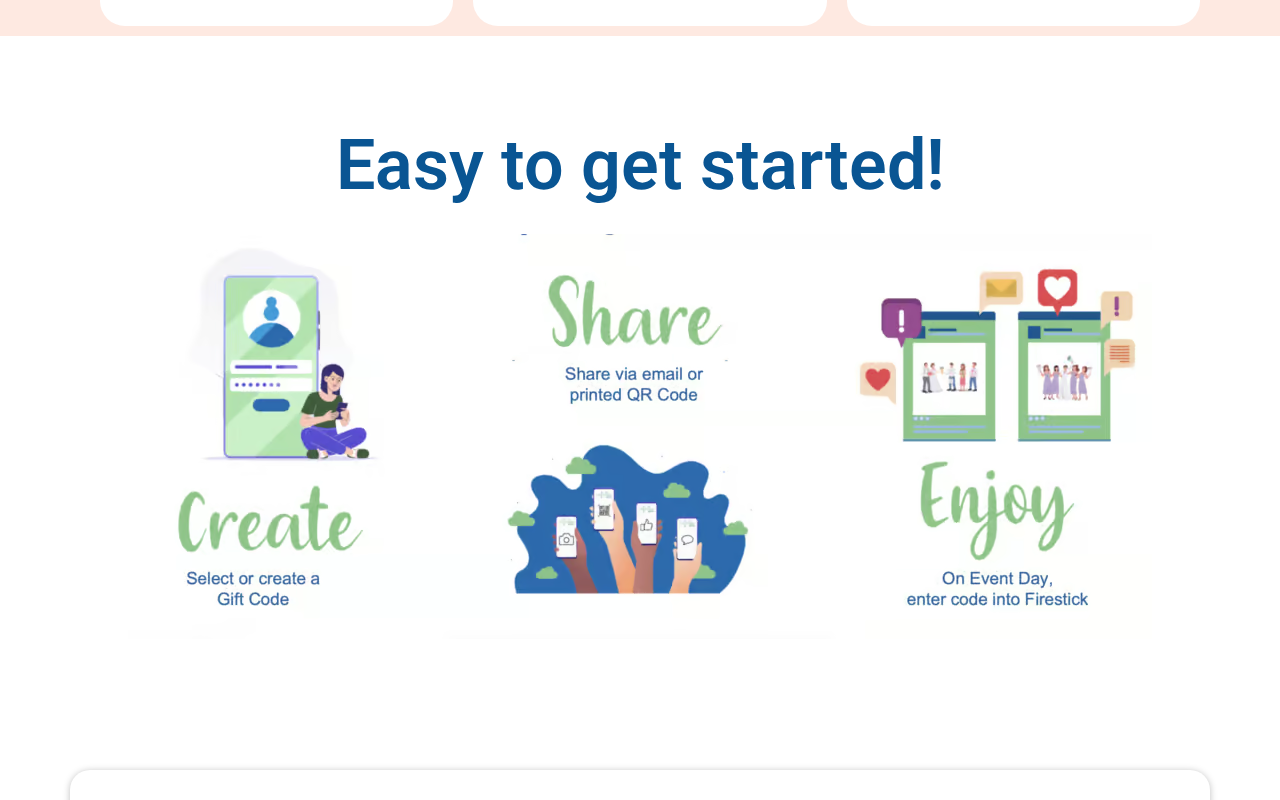 scroll, scrollTop: 2274, scrollLeft: 0, axis: vertical 